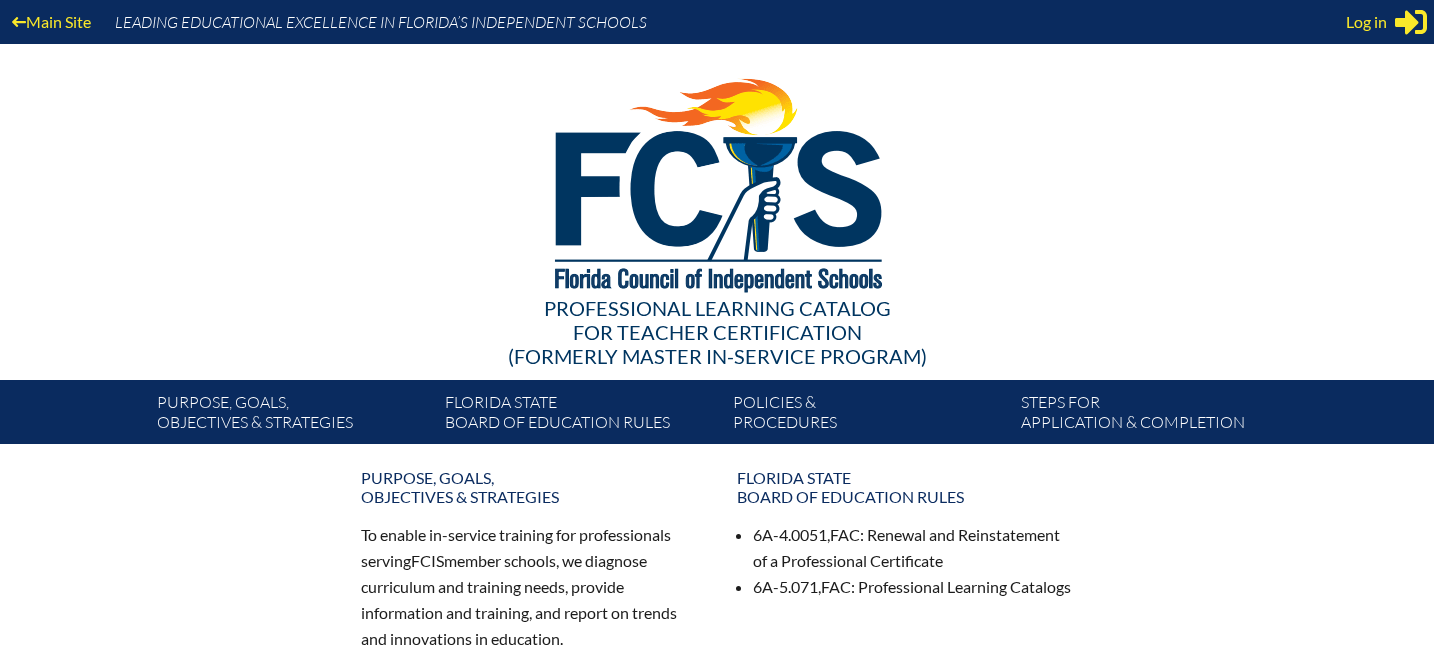scroll, scrollTop: 0, scrollLeft: 0, axis: both 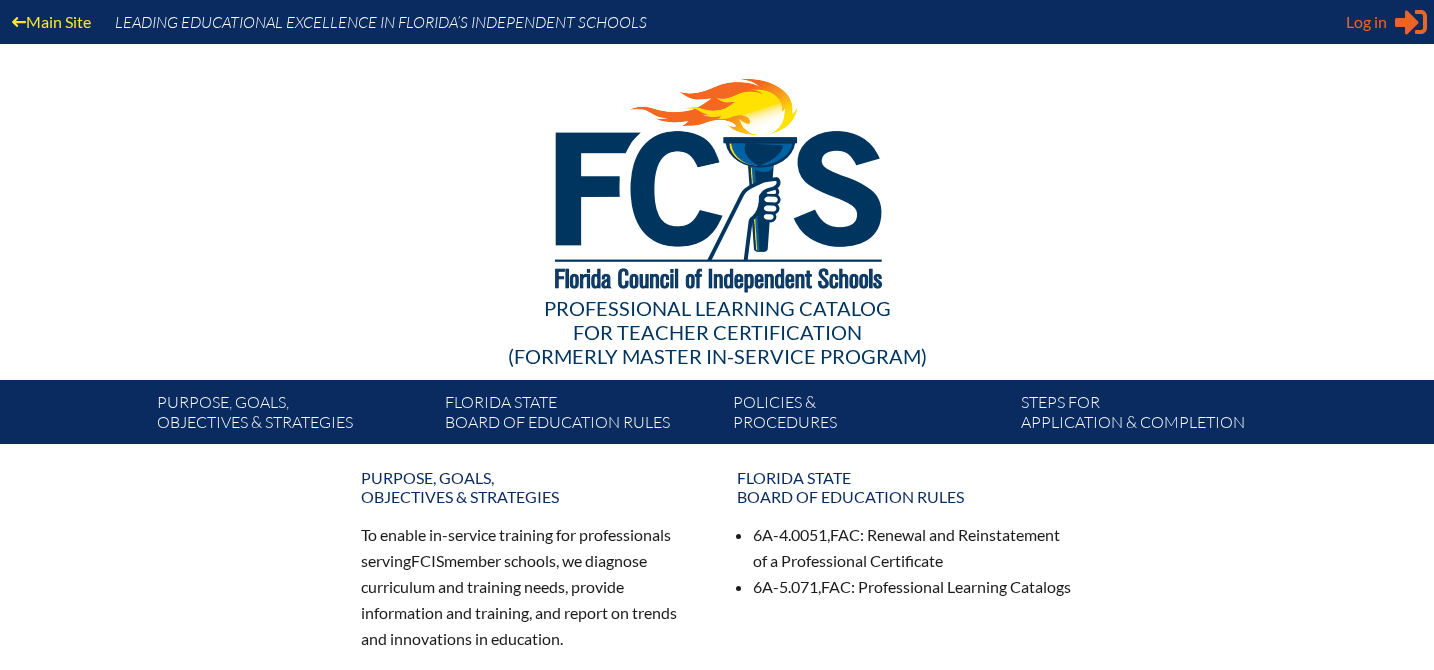 type on "[USERNAME]@example.com" 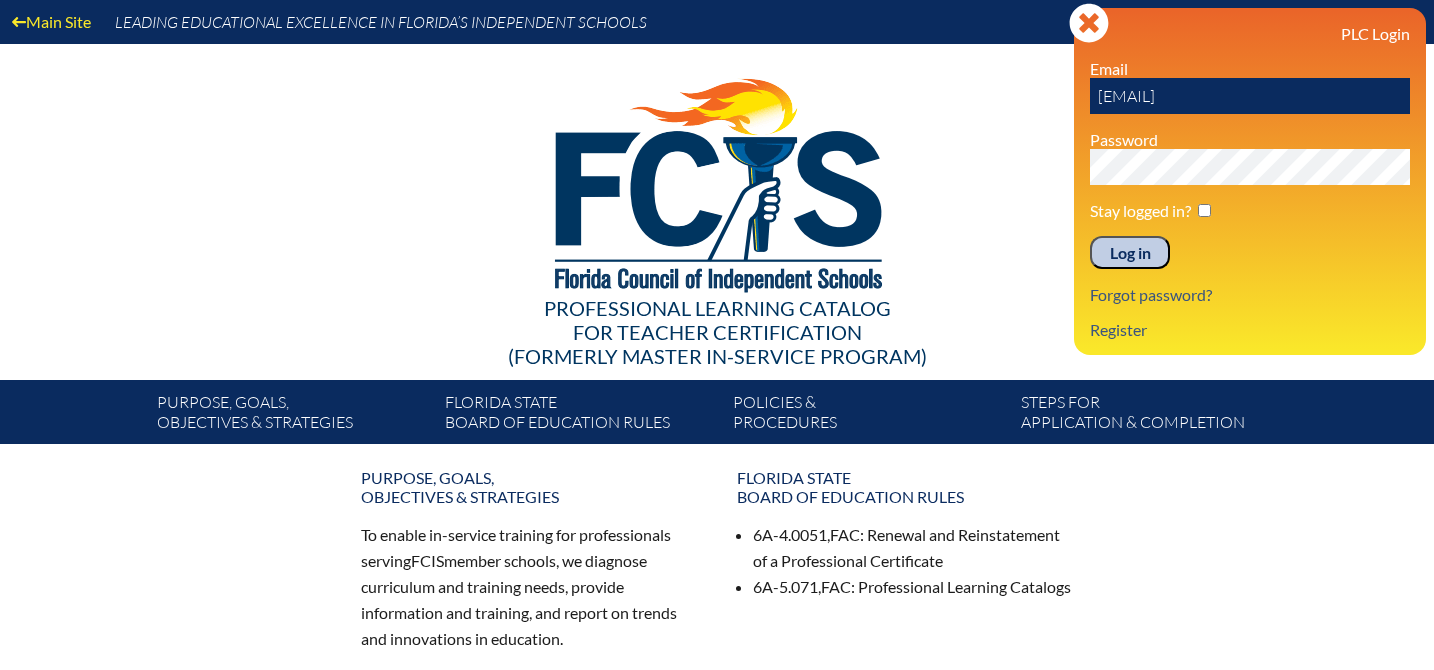 click on "Log in" at bounding box center (1130, 253) 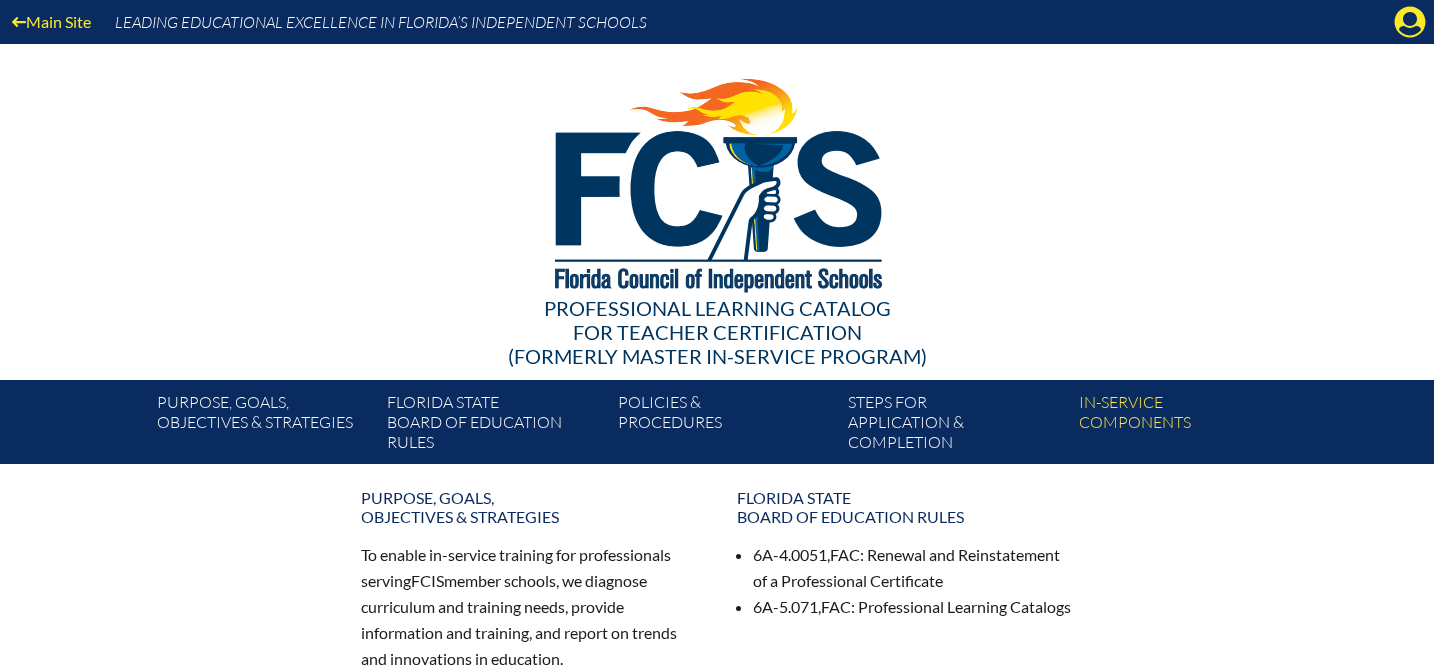 scroll, scrollTop: 0, scrollLeft: 0, axis: both 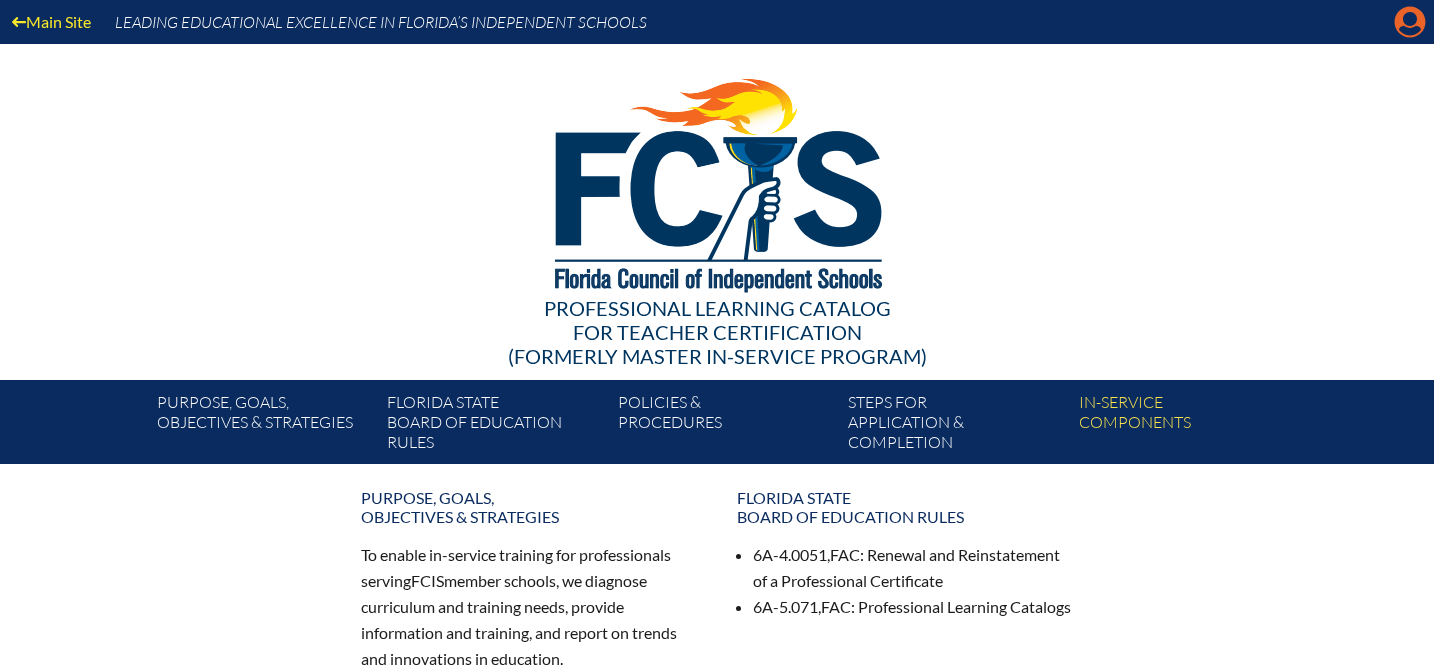 click on "Manage account" 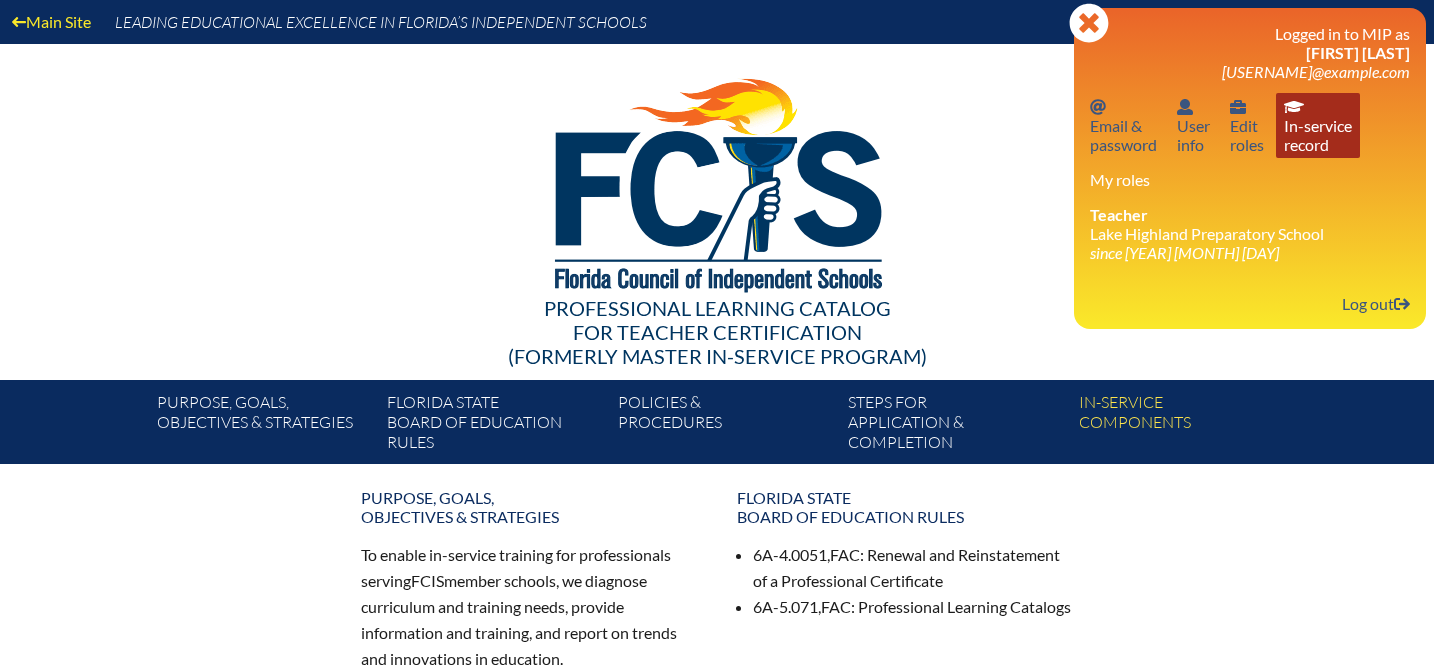 click on "In-service record
In-service record" at bounding box center (1318, 125) 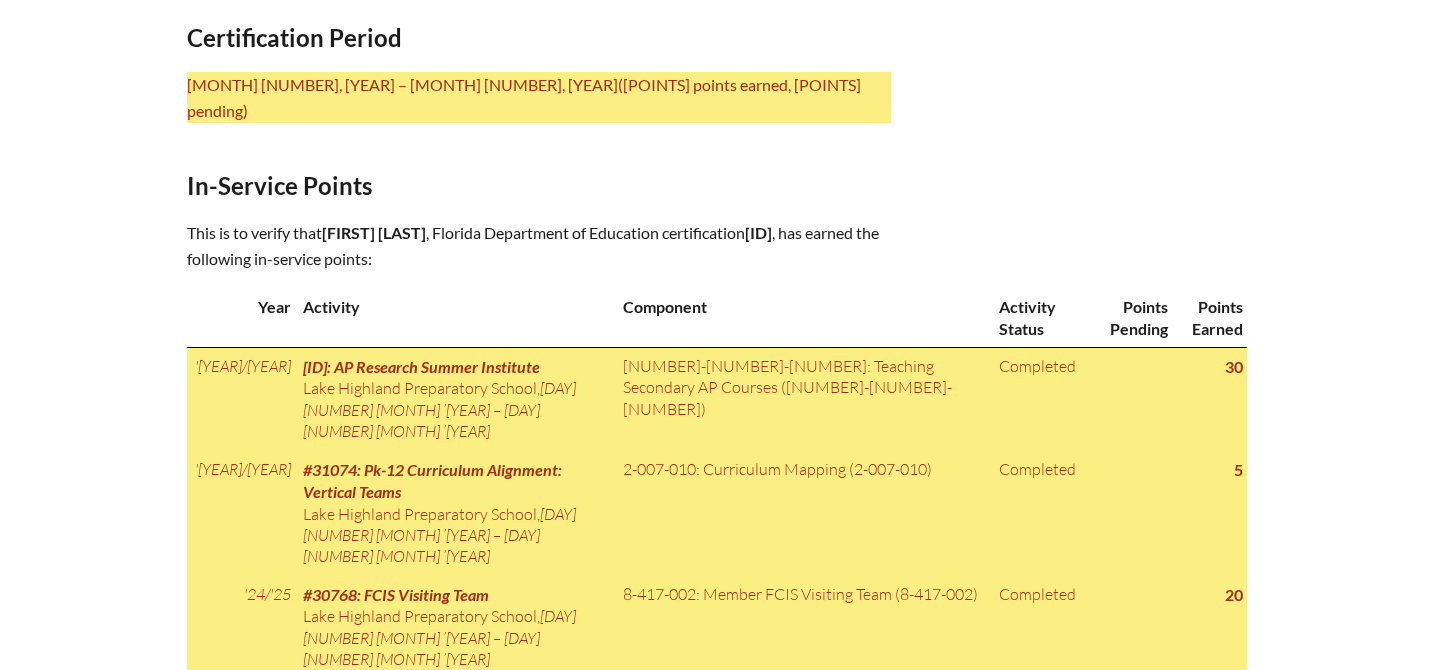 scroll, scrollTop: 855, scrollLeft: 0, axis: vertical 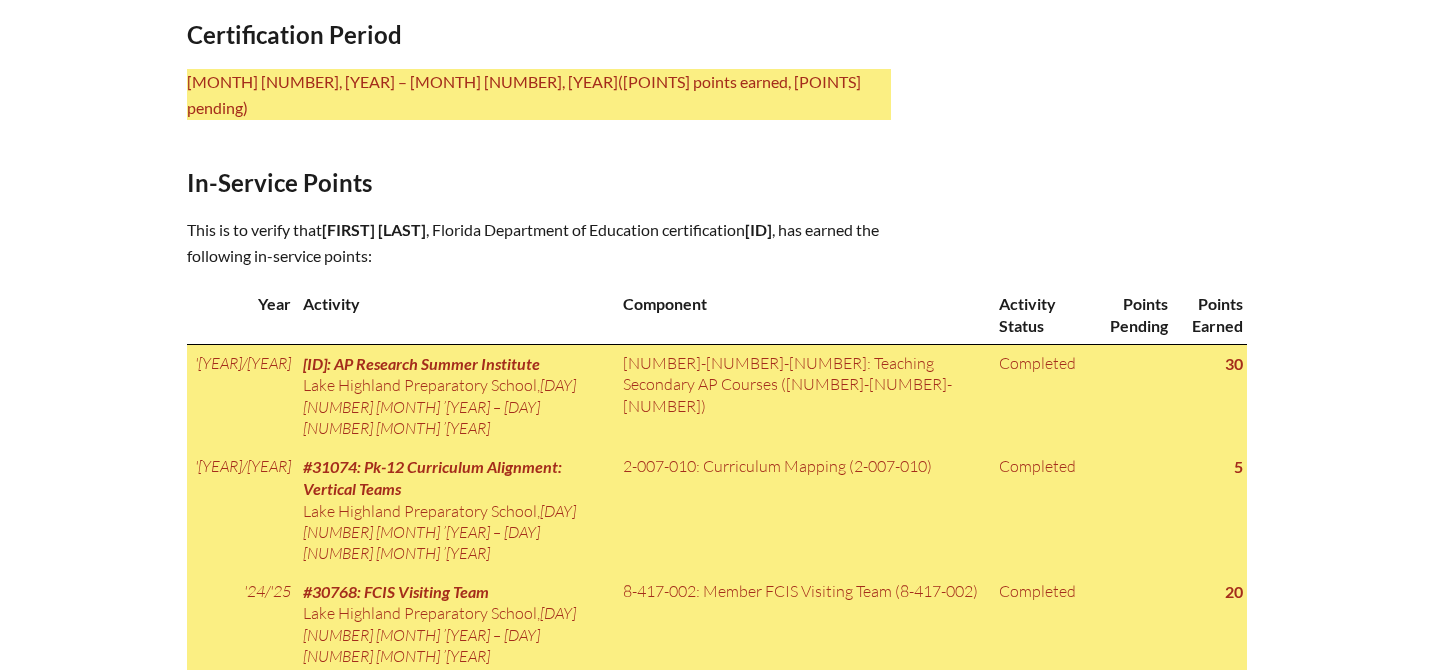 click on "In-service record [FIRST] [LAST] Areas of Certification Social Science (broad field; grades 6-12) Certification Period [MONTH] [NUMBER], [YEAR] – [MONTH] [NUMBER], [YEAR] ([POINTS] points earned, [POINTS] pending) In-Service Points This is to verify that [FIRST] [LAST], Florida Department of Education certification # [NUMBER], has earned the following in-service points: Year Activity Component Activity Status Points Pending Points Earned '25/'26 [ID]: AP Research Summer Institute [NAME], [DAY] [NUMBER] [MONTH] ’[YEAR] – [DAY] [NUMBER] [MONTH] ’[YEAR] [COMPONENT]: Teaching Secondary AP Courses ([COMPONENT]) Completed" at bounding box center [717, 2295] 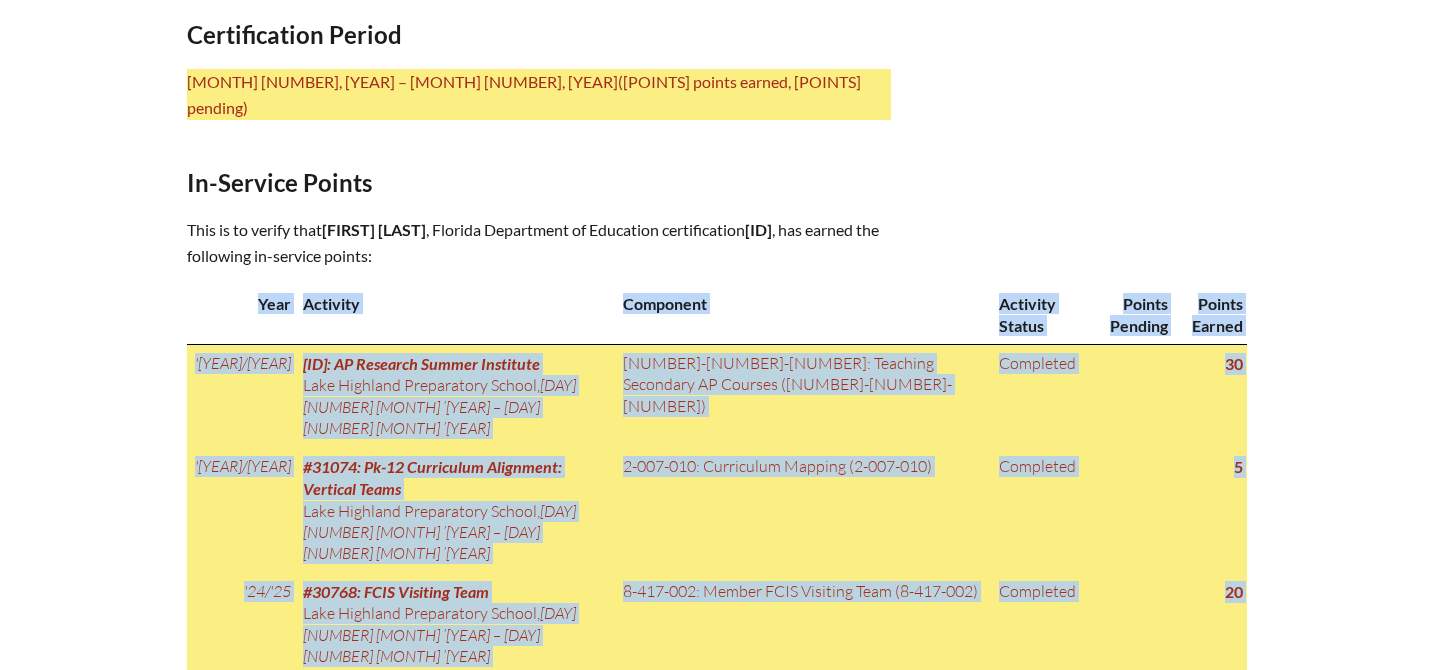 click on "In-service record [FIRST] [LAST] Areas of Certification Social Science (broad field; grades 6-12) Certification Period [MONTH] [NUMBER], [YEAR] – [MONTH] [NUMBER], [YEAR] ([POINTS] points earned, [POINTS] pending) In-Service Points This is to verify that [FIRST] [LAST], Florida Department of Education certification # [NUMBER], has earned the following in-service points: Year Activity Component Activity Status Points Pending Points Earned '25/'26 [ID]: AP Research Summer Institute [NAME], [DAY] [NUMBER] [MONTH] ’[YEAR] – [DAY] [NUMBER] [MONTH] ’[YEAR] [COMPONENT]: Teaching Secondary AP Courses ([COMPONENT]) Completed" at bounding box center [717, 2295] 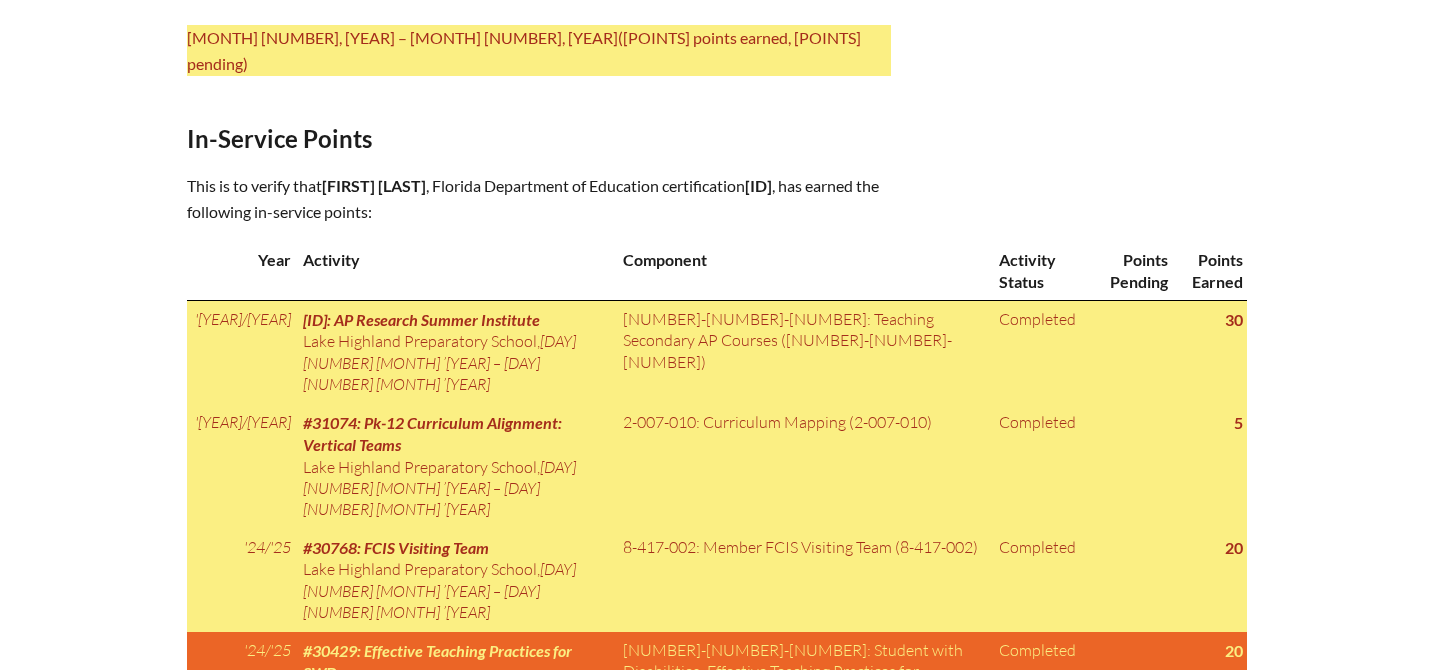 scroll, scrollTop: 913, scrollLeft: 0, axis: vertical 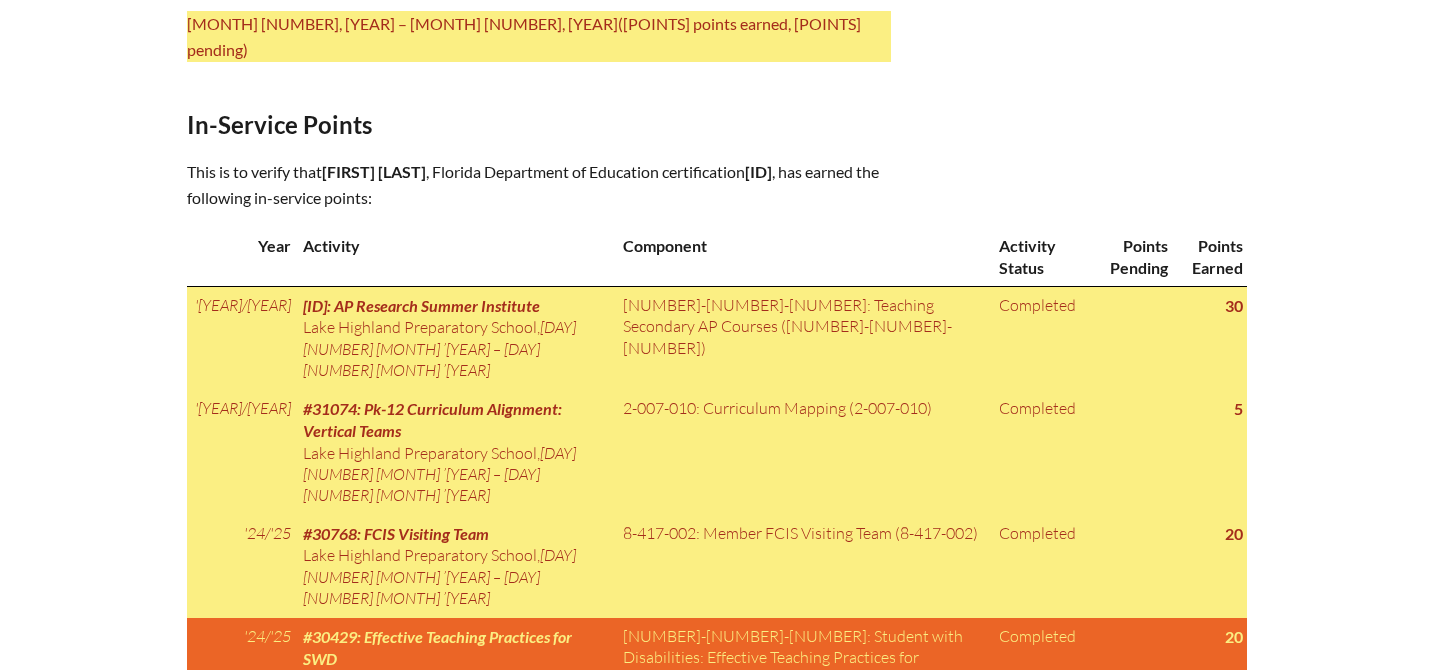 click on "In-service record [FIRST] [LAST] Areas of Certification Social Science (broad field; grades 6-12) Certification Period [MONTH] [NUMBER], [YEAR] – [MONTH] [NUMBER], [YEAR] ([POINTS] points earned, [POINTS] pending) In-Service Points This is to verify that [FIRST] [LAST], Florida Department of Education certification # [NUMBER], has earned the following in-service points: Year Activity Component Activity Status Points Pending Points Earned '25/'26 [ID]: AP Research Summer Institute [NAME], [DAY] [NUMBER] [MONTH] ’[YEAR] – [DAY] [NUMBER] [MONTH] ’[YEAR] [COMPONENT]: Teaching Secondary AP Courses ([COMPONENT]) Completed" at bounding box center [717, 2237] 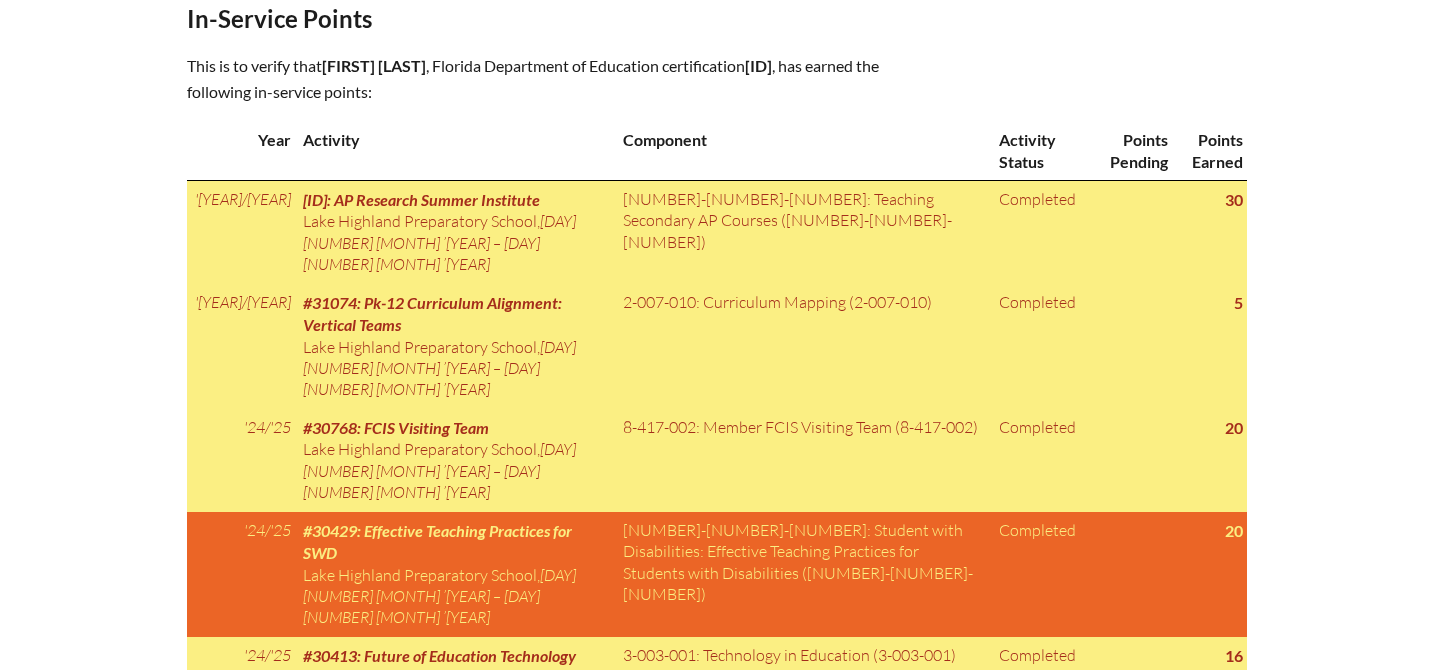 scroll, scrollTop: 1020, scrollLeft: 0, axis: vertical 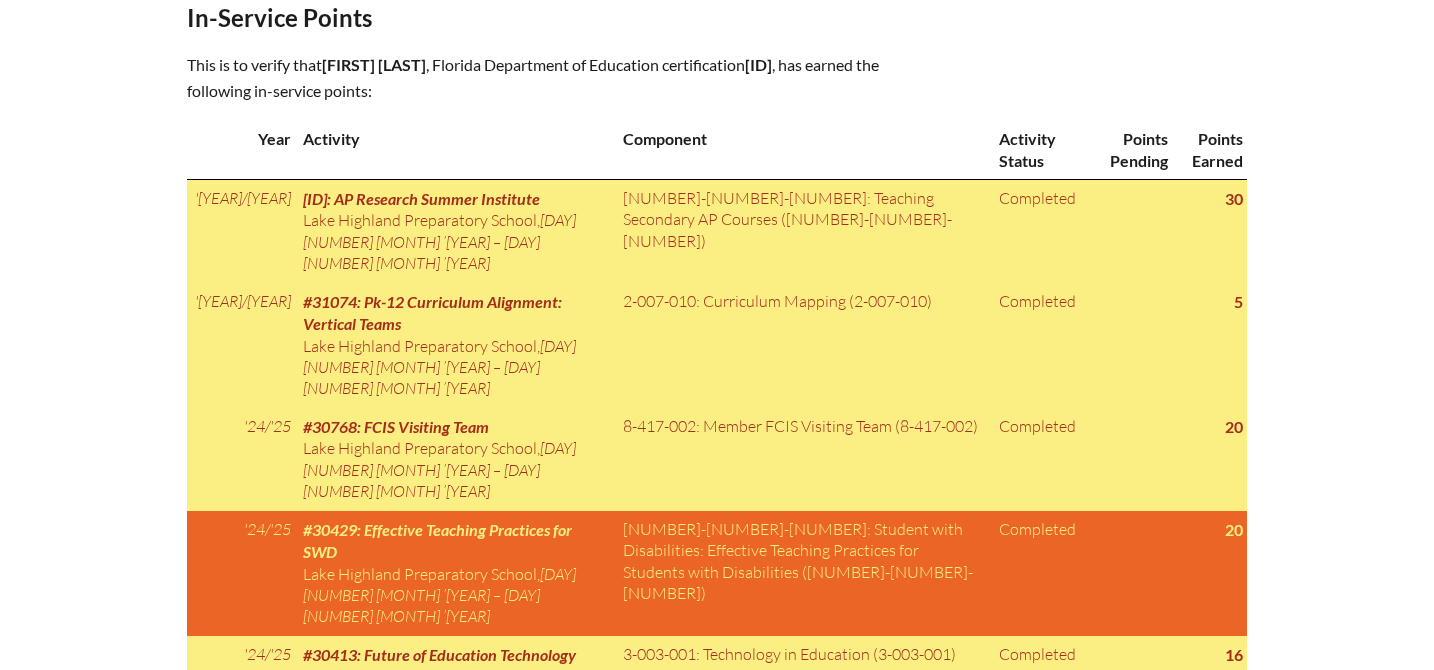 click on "In-service record [FIRST] [LAST] Areas of Certification Social Science (broad field; grades 6-12) Certification Period [MONTH] [NUMBER], [YEAR] – [MONTH] [NUMBER], [YEAR] ([POINTS] points earned, [POINTS] pending) In-Service Points This is to verify that [FIRST] [LAST], Florida Department of Education certification # [NUMBER], has earned the following in-service points: Year Activity Component Activity Status Points Pending Points Earned '25/'26 [ID]: AP Research Summer Institute [NAME], [DAY] [NUMBER] [MONTH] ’[YEAR] – [DAY] [NUMBER] [MONTH] ’[YEAR] [COMPONENT]: Teaching Secondary AP Courses ([COMPONENT]) Completed" at bounding box center [717, 2130] 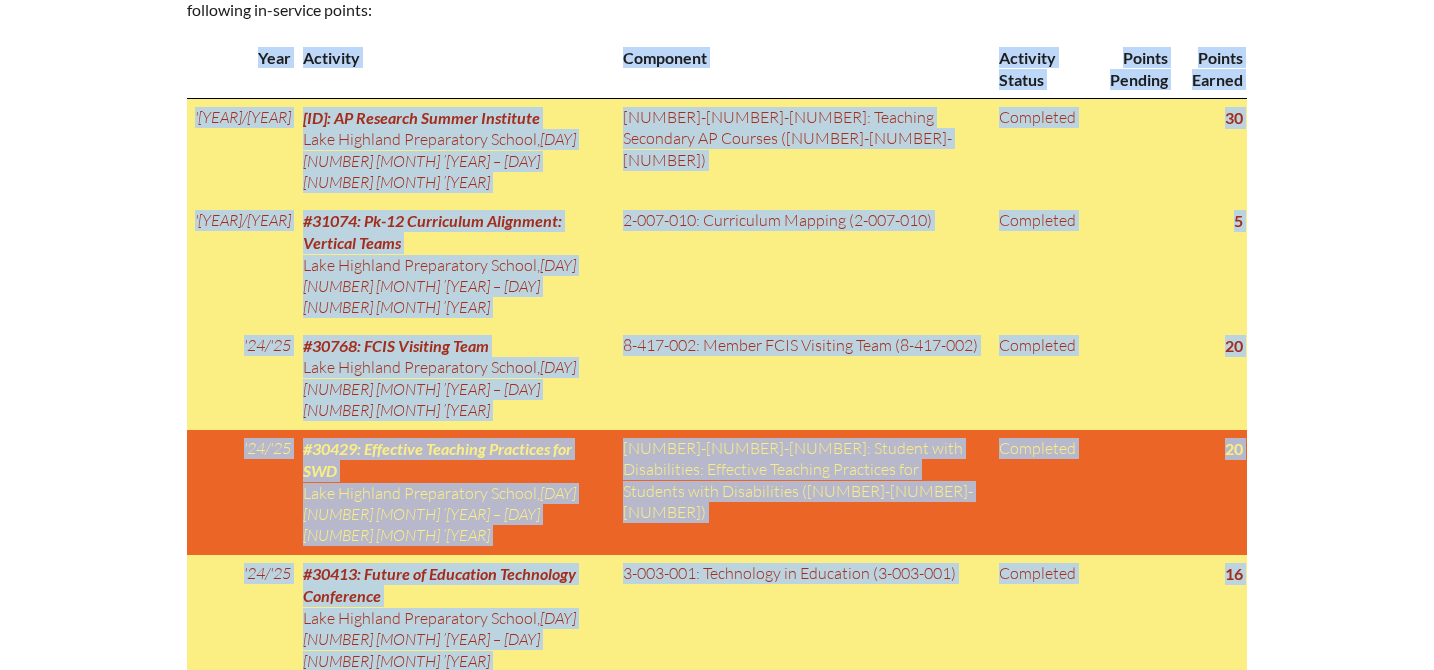 scroll, scrollTop: 1131, scrollLeft: 0, axis: vertical 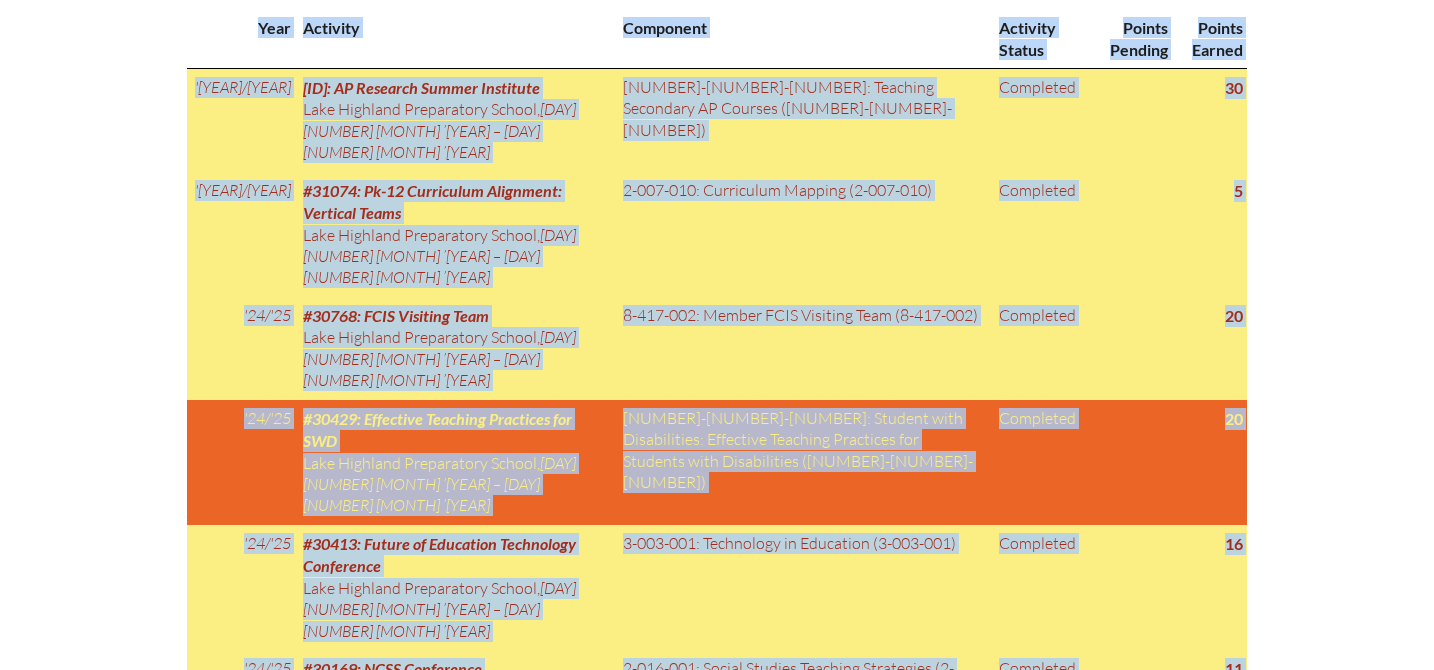 click on "In-service record [FIRST] [LAST] Areas of Certification Social Science (broad field; grades 6-12) Certification Period [MONTH] [NUMBER], [YEAR] – [MONTH] [NUMBER], [YEAR] ([POINTS] points earned, [POINTS] pending) In-Service Points This is to verify that [FIRST] [LAST], Florida Department of Education certification # [NUMBER], has earned the following in-service points: Year Activity Component Activity Status Points Pending Points Earned '25/'26 [ID]: AP Research Summer Institute [NAME], [DAY] [NUMBER] [MONTH] ’[YEAR] – [DAY] [NUMBER] [MONTH] ’[YEAR] [COMPONENT]: Teaching Secondary AP Courses ([COMPONENT]) Completed" at bounding box center [717, 2019] 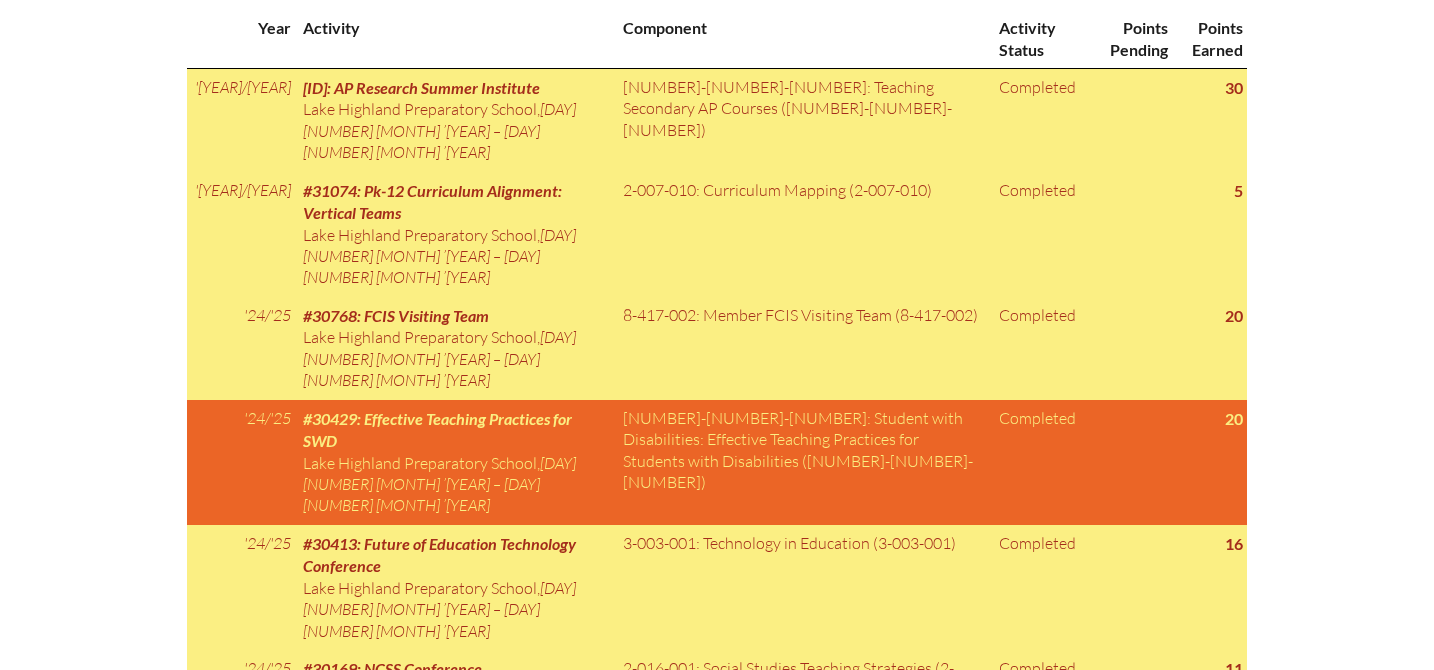 click on "In-service record [FIRST] [LAST] Areas of Certification Social Science (broad field; grades 6-12) Certification Period [MONTH] [NUMBER], [YEAR] – [MONTH] [NUMBER], [YEAR] ([POINTS] points earned, [POINTS] pending) In-Service Points This is to verify that [FIRST] [LAST], Florida Department of Education certification # [NUMBER], has earned the following in-service points: Year Activity Component Activity Status Points Pending Points Earned '25/'26 [ID]: AP Research Summer Institute [NAME], [DAY] [NUMBER] [MONTH] ’[YEAR] – [DAY] [NUMBER] [MONTH] ’[YEAR] [COMPONENT]: Teaching Secondary AP Courses ([COMPONENT]) Completed" at bounding box center (717, 2019) 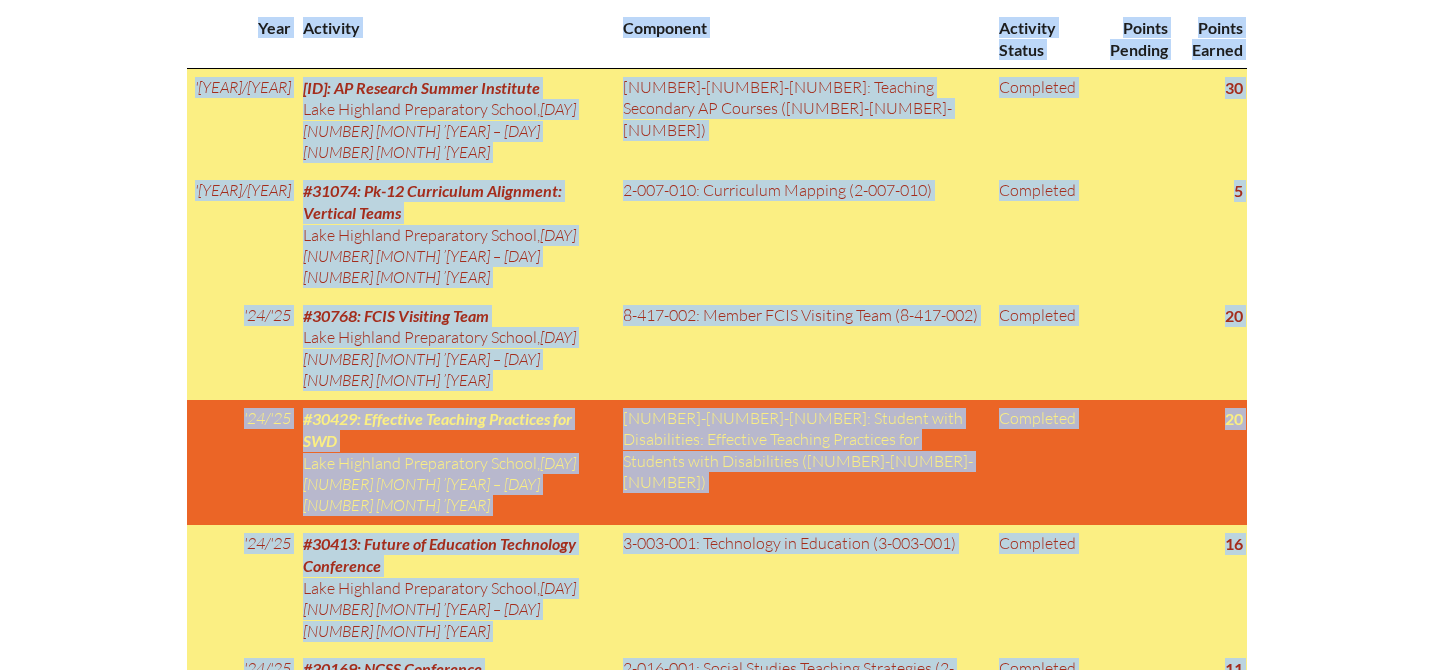 click on "In-service record [FIRST] [LAST] Areas of Certification Social Science (broad field; grades 6-12) Certification Period [MONTH] [NUMBER], [YEAR] – [MONTH] [NUMBER], [YEAR] ([POINTS] points earned, [POINTS] pending) In-Service Points This is to verify that [FIRST] [LAST], Florida Department of Education certification # [NUMBER], has earned the following in-service points: Year Activity Component Activity Status Points Pending Points Earned '25/'26 [ID]: AP Research Summer Institute [NAME], [DAY] [NUMBER] [MONTH] ’[YEAR] – [DAY] [NUMBER] [MONTH] ’[YEAR] [COMPONENT]: Teaching Secondary AP Courses ([COMPONENT]) Completed" at bounding box center (717, 2019) 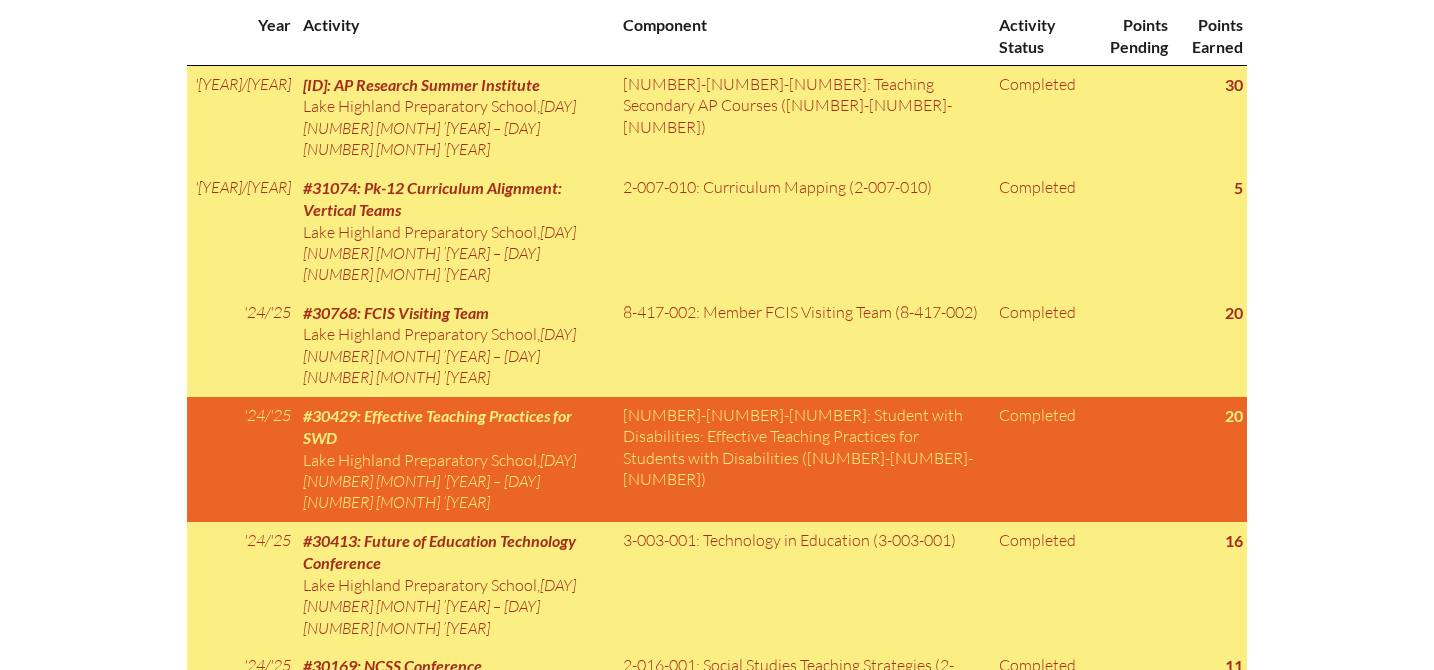 click on "In-service record [FIRST] [LAST] Areas of Certification Social Science (broad field; grades 6-12) Certification Period [MONTH] [NUMBER], [YEAR] – [MONTH] [NUMBER], [YEAR] ([POINTS] points earned, [POINTS] pending) In-Service Points This is to verify that [FIRST] [LAST], Florida Department of Education certification # [NUMBER], has earned the following in-service points: Year Activity Component Activity Status Points Pending Points Earned '25/'26 [ID]: AP Research Summer Institute [NAME], [DAY] [NUMBER] [MONTH] ’[YEAR] – [DAY] [NUMBER] [MONTH] ’[YEAR] [COMPONENT]: Teaching Secondary AP Courses ([COMPONENT]) Completed" at bounding box center [717, 2016] 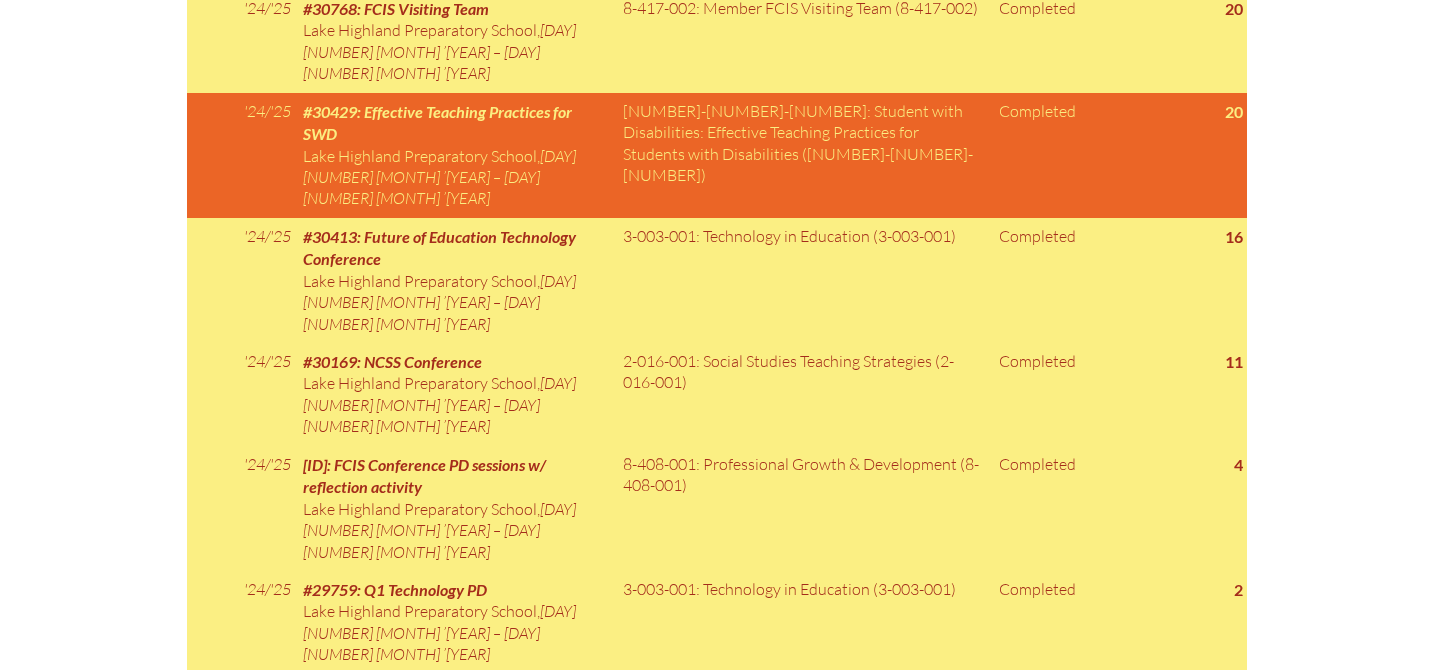 scroll, scrollTop: 1443, scrollLeft: 0, axis: vertical 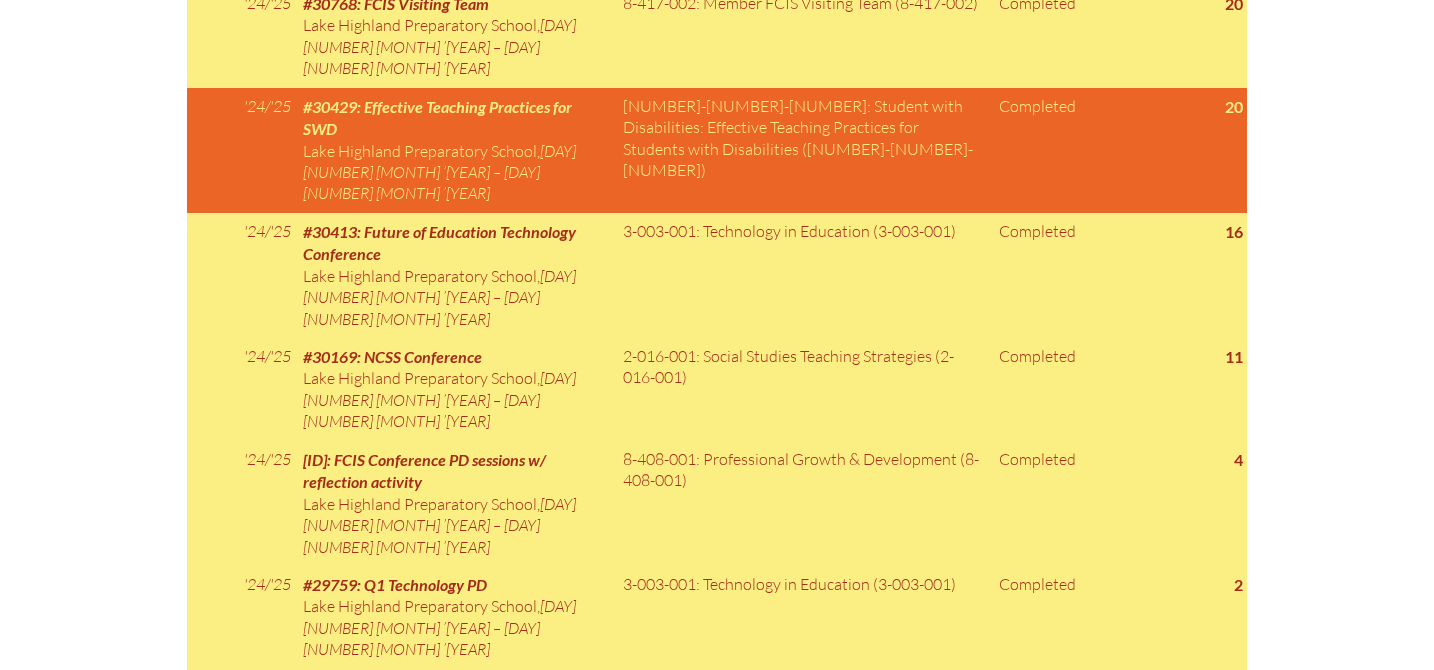 click on "In-service record [FIRST] [LAST] Areas of Certification Social Science (broad field; grades 6-12) Certification Period [MONTH] [NUMBER], [YEAR] – [MONTH] [NUMBER], [YEAR] ([POINTS] points earned, [POINTS] pending) In-Service Points This is to verify that [FIRST] [LAST], Florida Department of Education certification # [NUMBER], has earned the following in-service points: Year Activity Component Activity Status Points Pending Points Earned '25/'26 [ID]: AP Research Summer Institute [NAME], [DAY] [NUMBER] [MONTH] ’[YEAR] – [DAY] [NUMBER] [MONTH] ’[YEAR] [COMPONENT]: Teaching Secondary AP Courses ([COMPONENT]) Completed" at bounding box center (717, 1707) 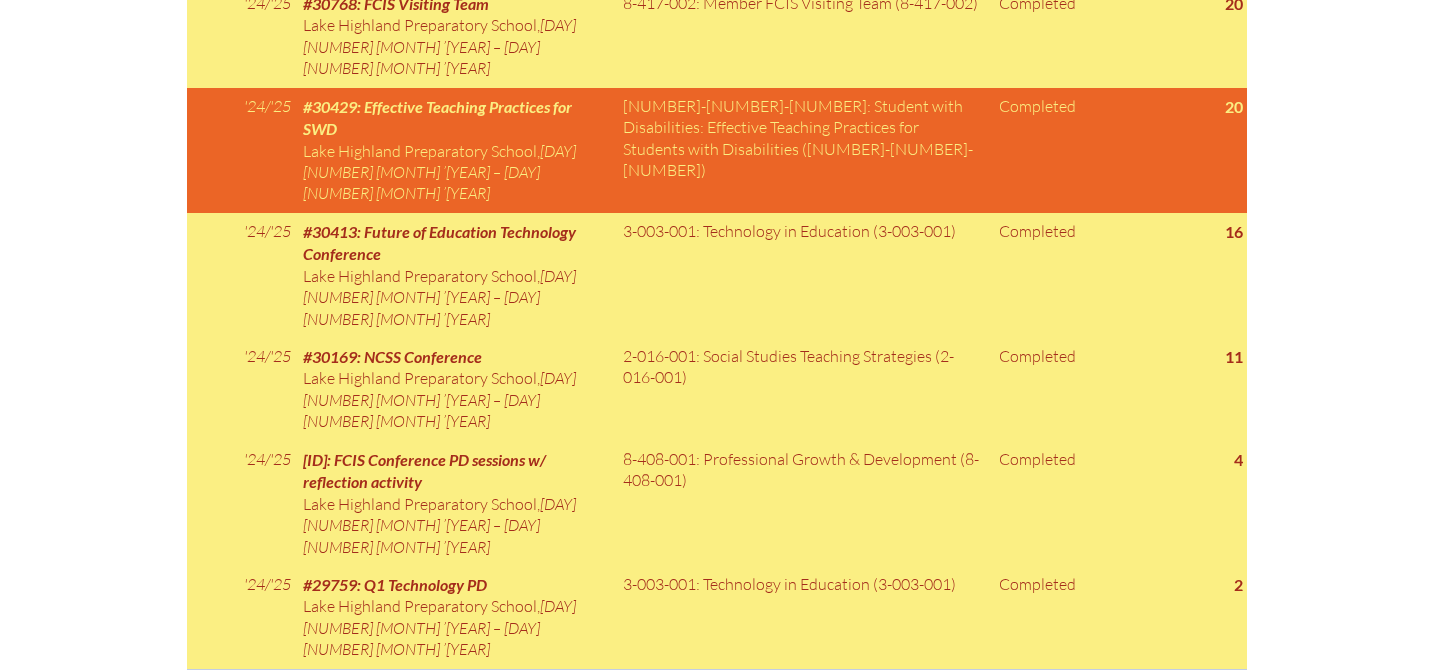 drag, startPoint x: 320, startPoint y: 452, endPoint x: 376, endPoint y: 474, distance: 60.166435 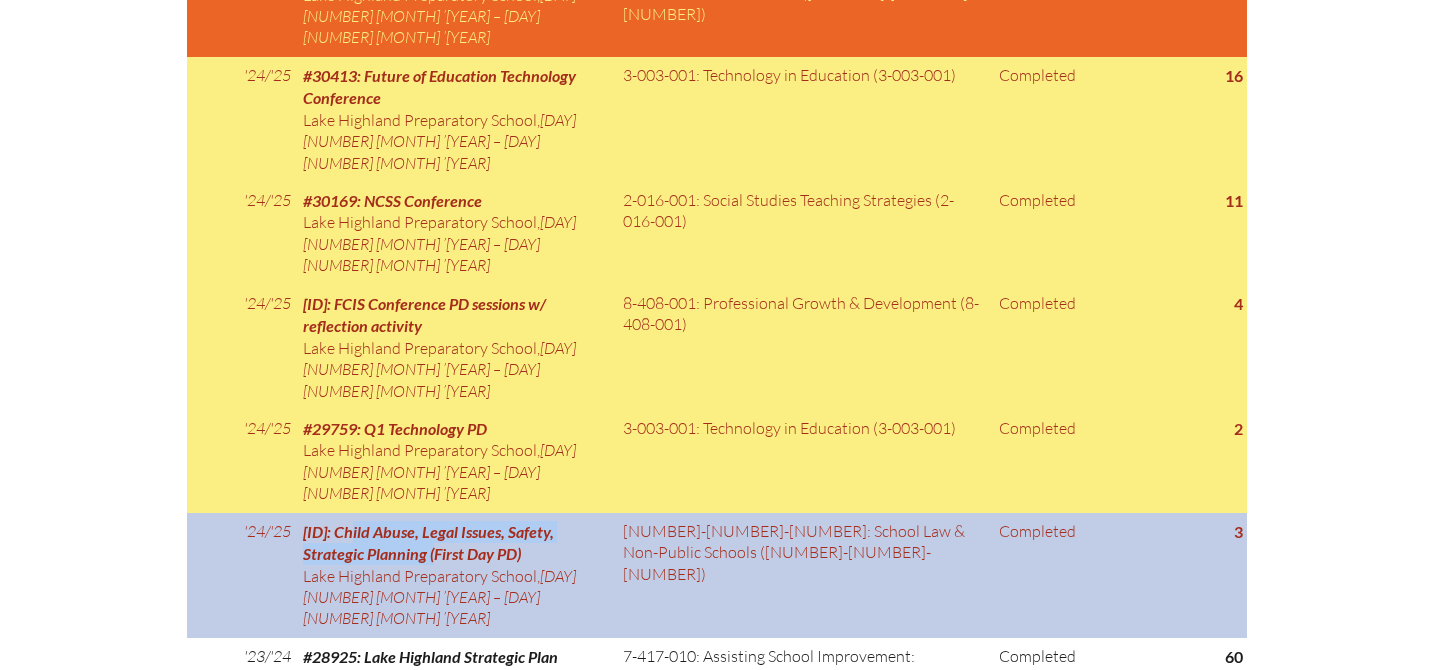 scroll, scrollTop: 1625, scrollLeft: 0, axis: vertical 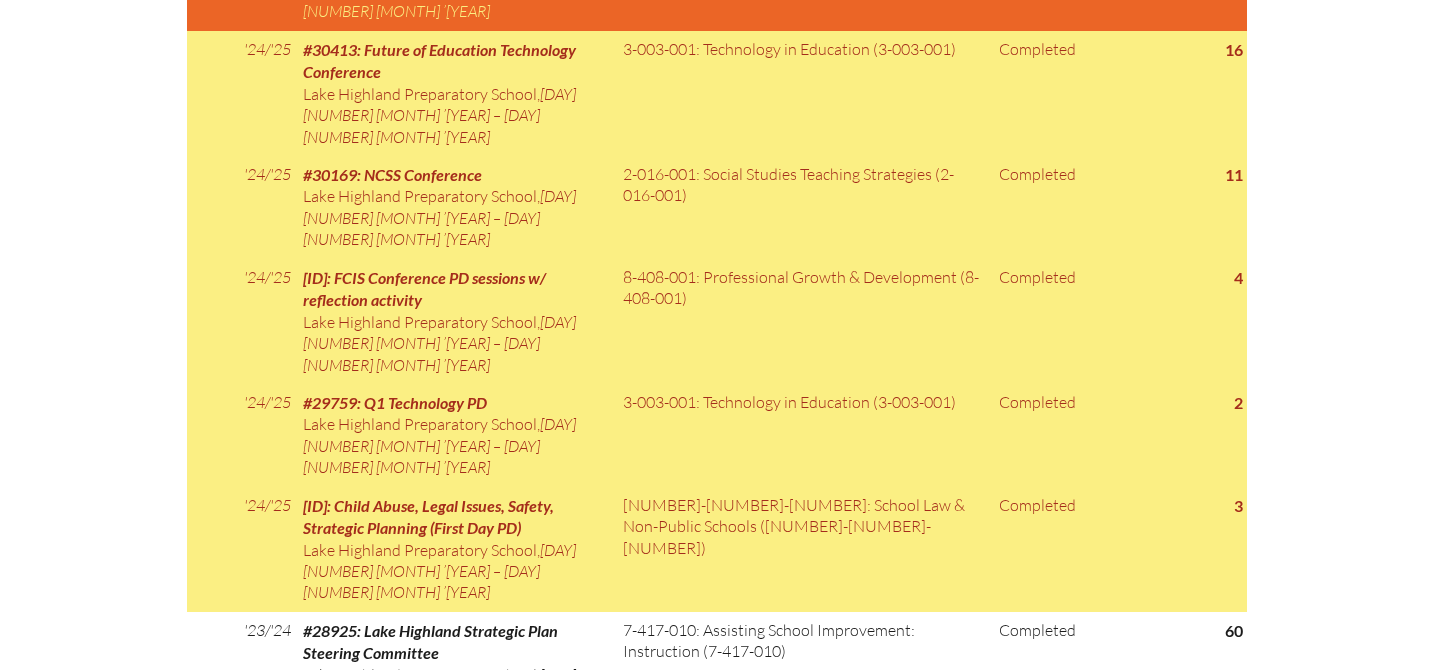 click on "[ID]: CRP Certification [NAME], [DAY] [NUMBER] [MONTH] ’[YEAR] – [DAY] [NUMBER] [MONTH] ’[YEAR]" at bounding box center [455, 788] 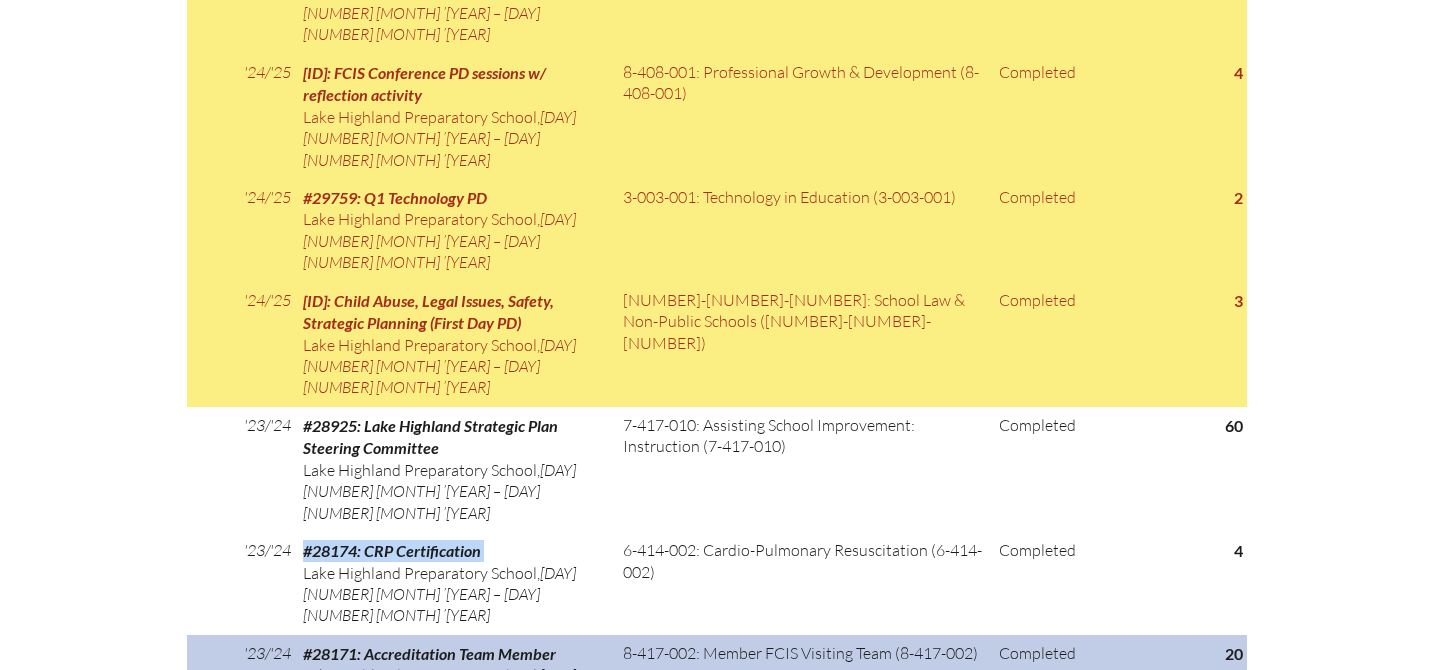 scroll, scrollTop: 1925, scrollLeft: 0, axis: vertical 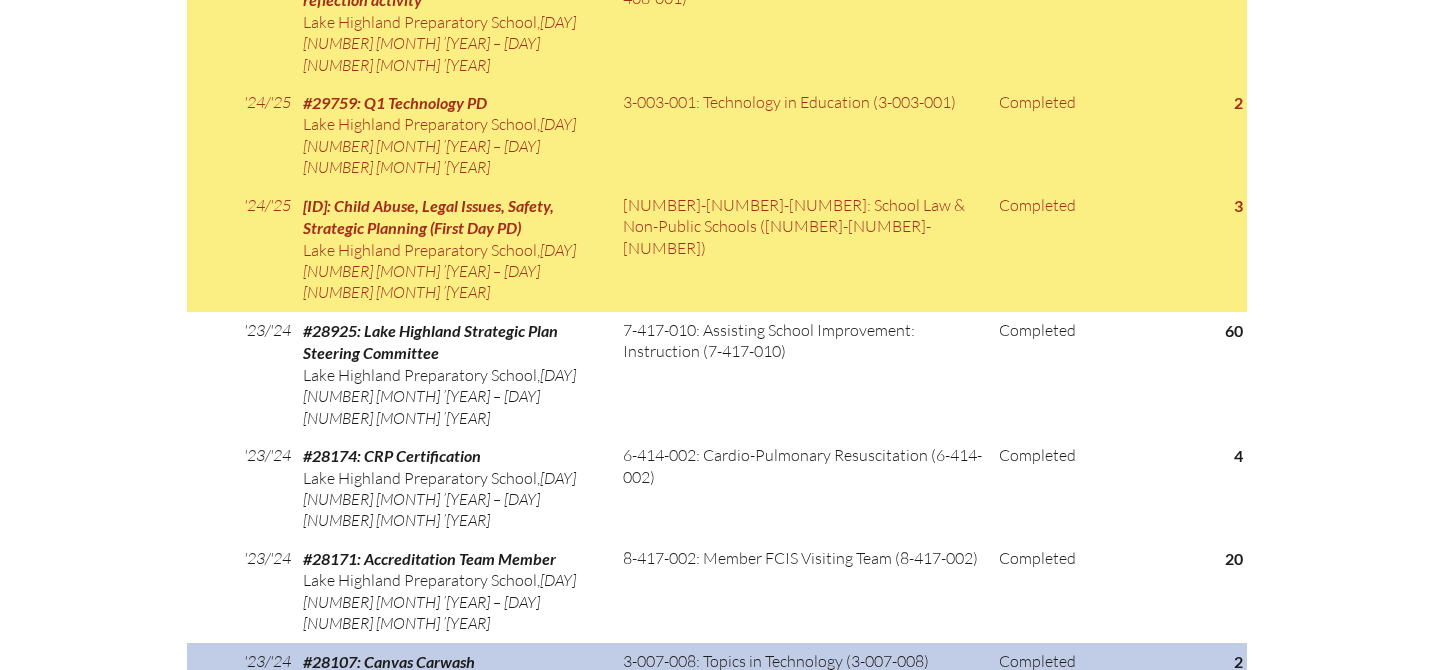 click on "Lake Highland Preparatory School" at bounding box center (420, 683) 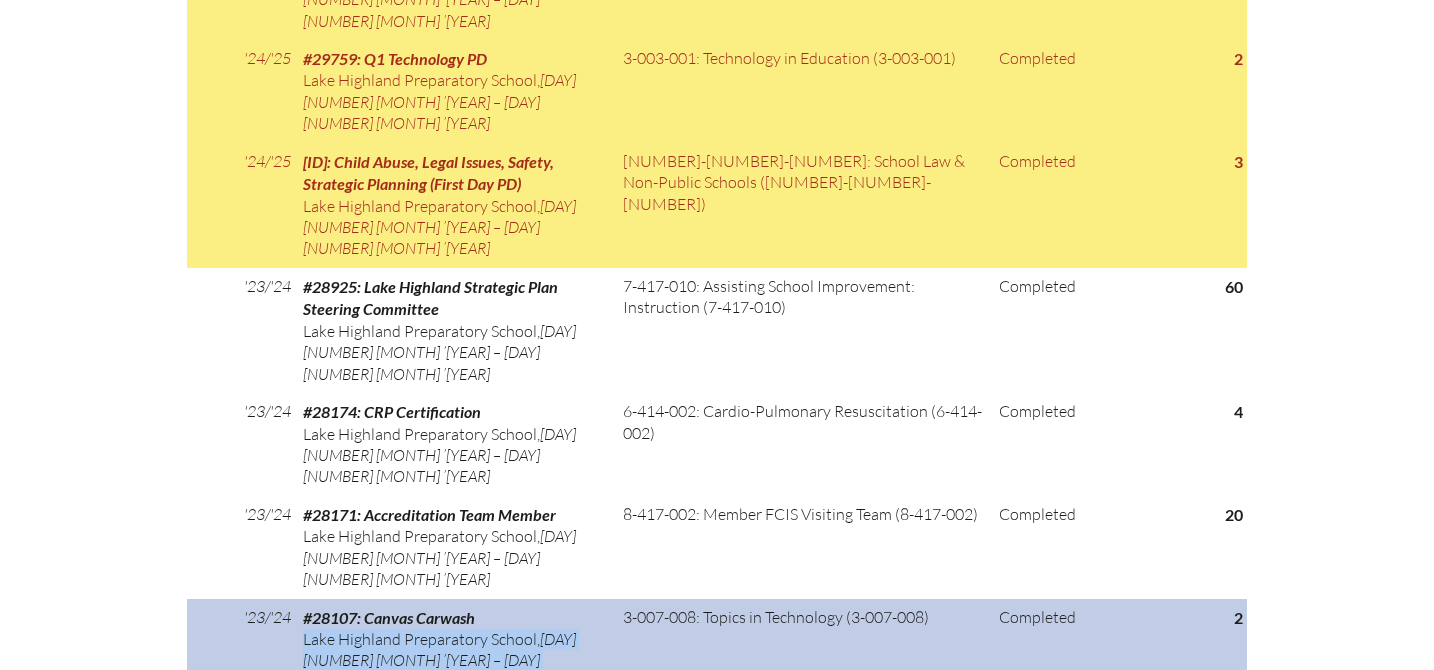 scroll, scrollTop: 2005, scrollLeft: 0, axis: vertical 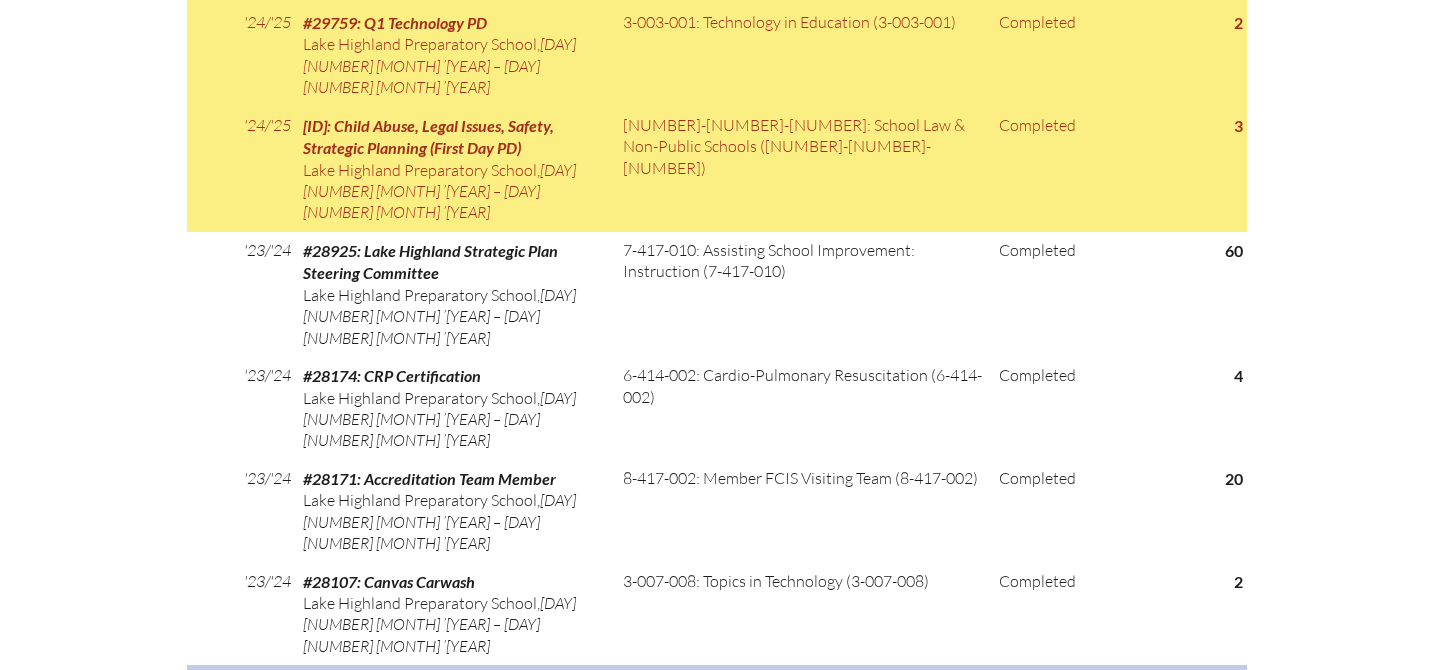 click on "Lake Highland Preparatory School" at bounding box center (420, 706) 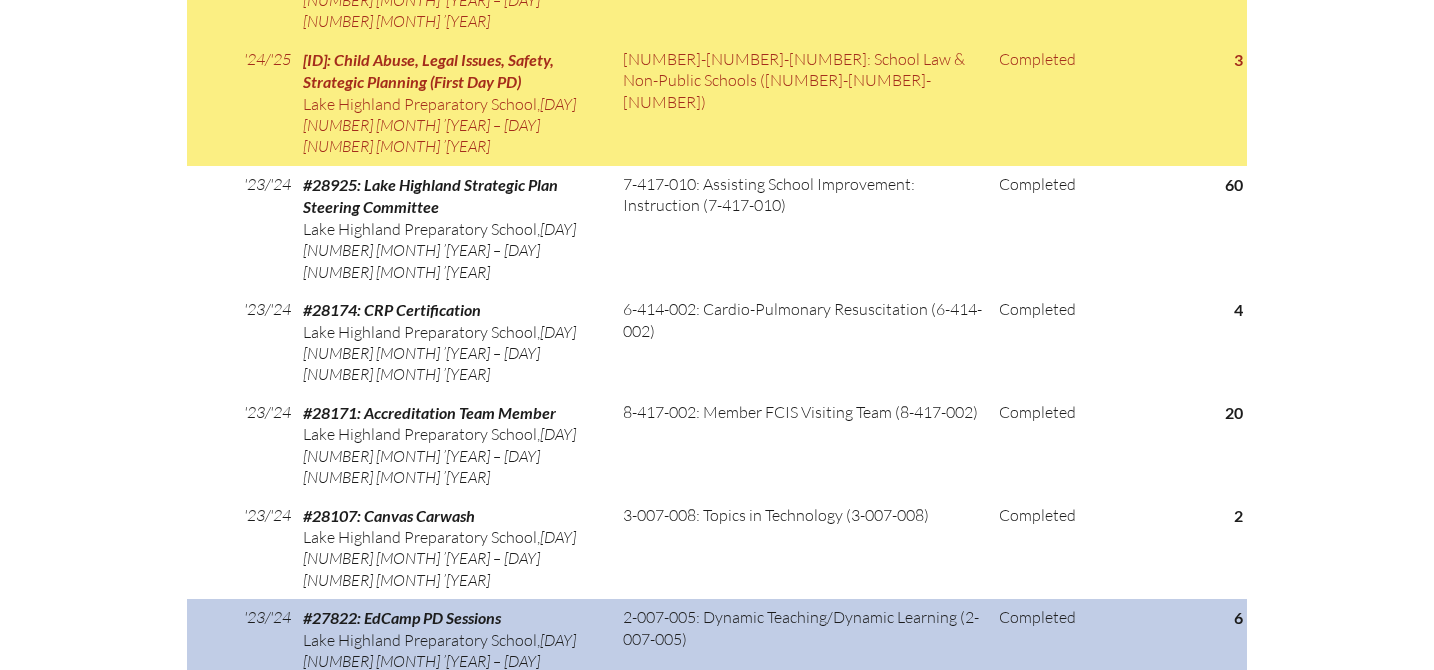 click on "#27526: ACIS Traveling with Students Conference" at bounding box center [432, 731] 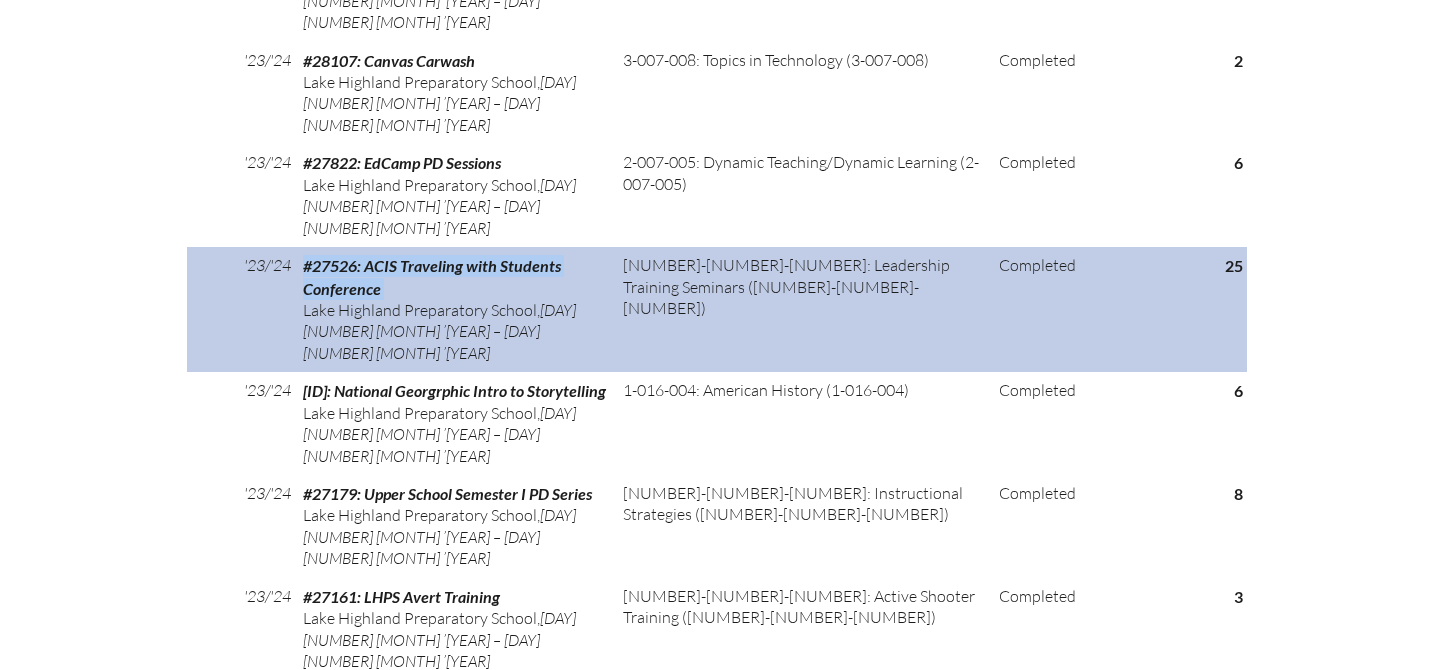 scroll, scrollTop: 2561, scrollLeft: 0, axis: vertical 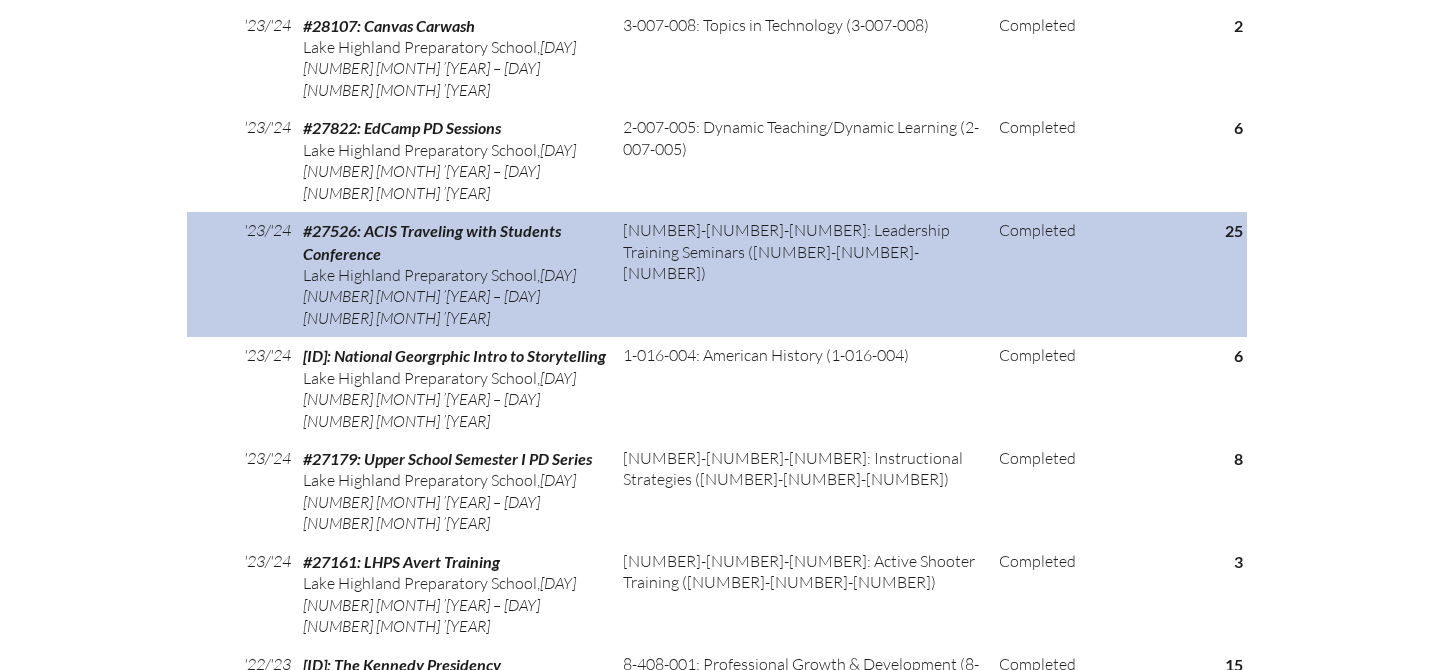 click on "[DAY] [NUMBER] [MONTH] ’[YEAR] – [DAY] [NUMBER] [MONTH] ’[YEAR]" at bounding box center [455, 799] 